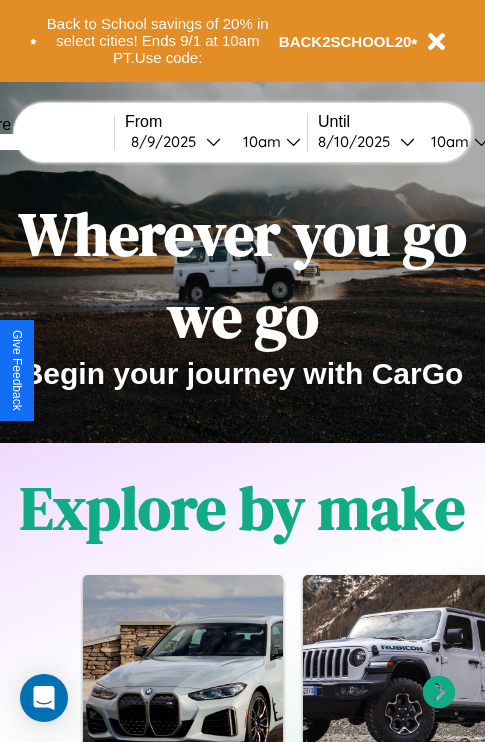 scroll, scrollTop: 0, scrollLeft: 0, axis: both 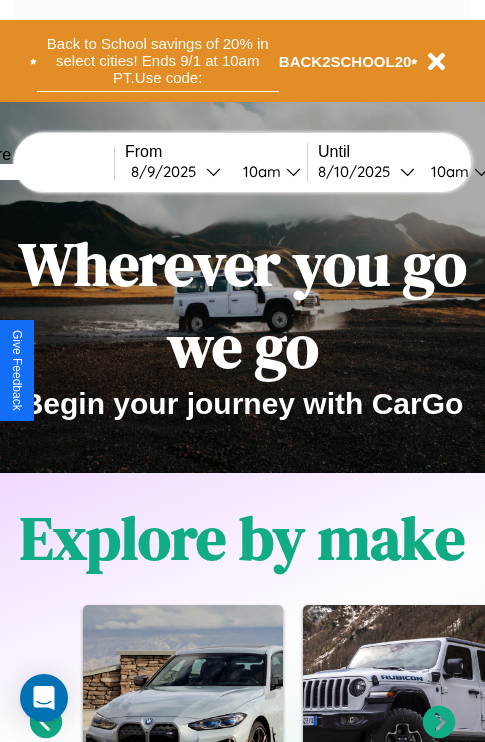 click on "Back to School savings of 20% in select cities! Ends 9/1 at 10am PT.  Use code:" at bounding box center (158, 61) 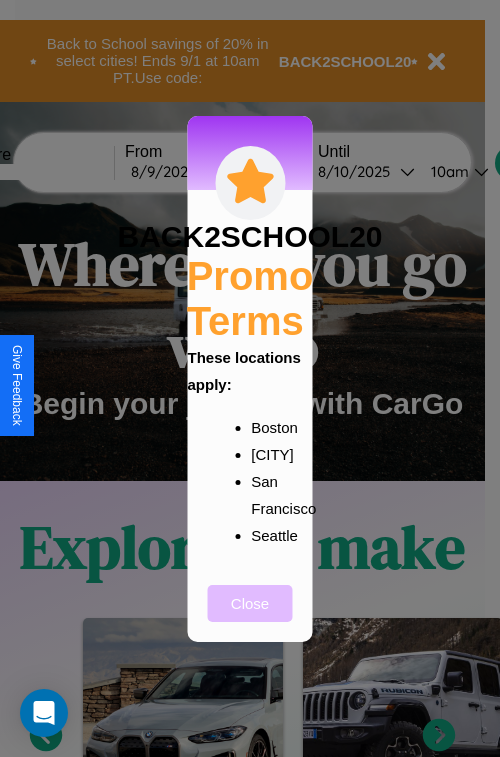 click on "Close" at bounding box center (250, 603) 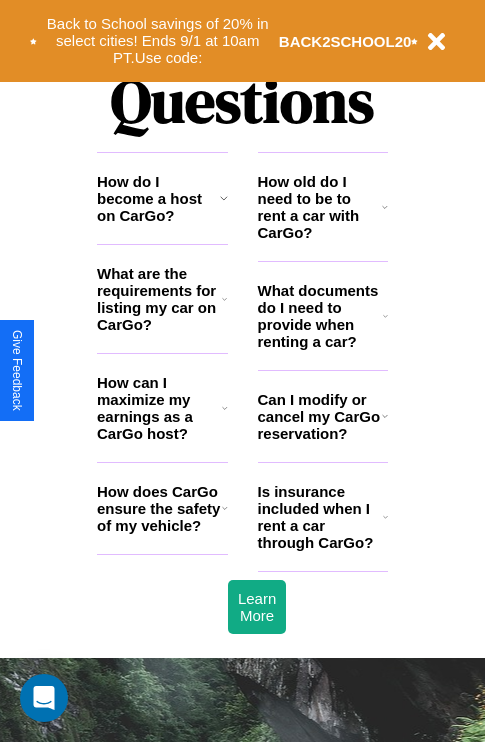 scroll, scrollTop: 2423, scrollLeft: 0, axis: vertical 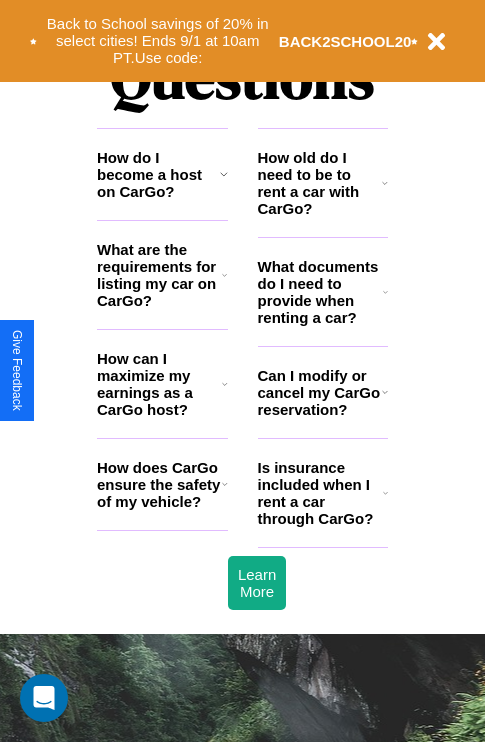 click on "How can I maximize my earnings as a CarGo host?" at bounding box center [159, 384] 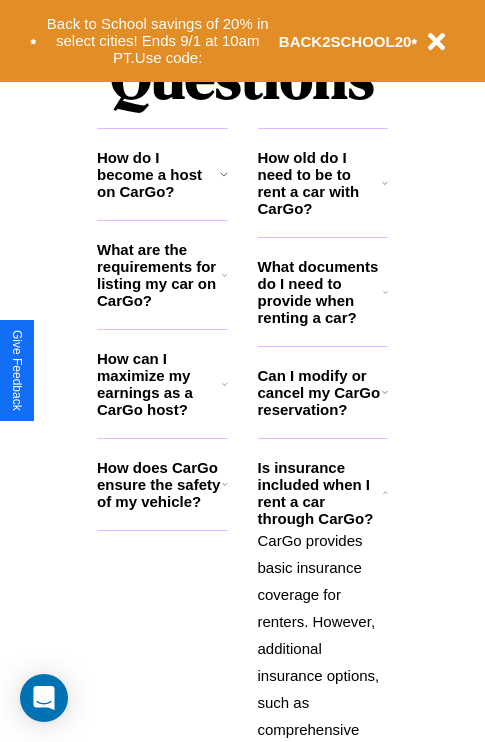 click on "Can I modify or cancel my CarGo reservation?" at bounding box center [320, 392] 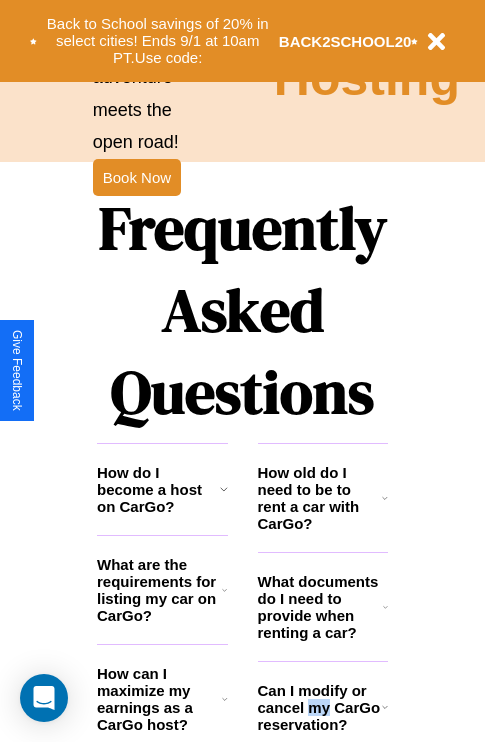 scroll, scrollTop: 1947, scrollLeft: 0, axis: vertical 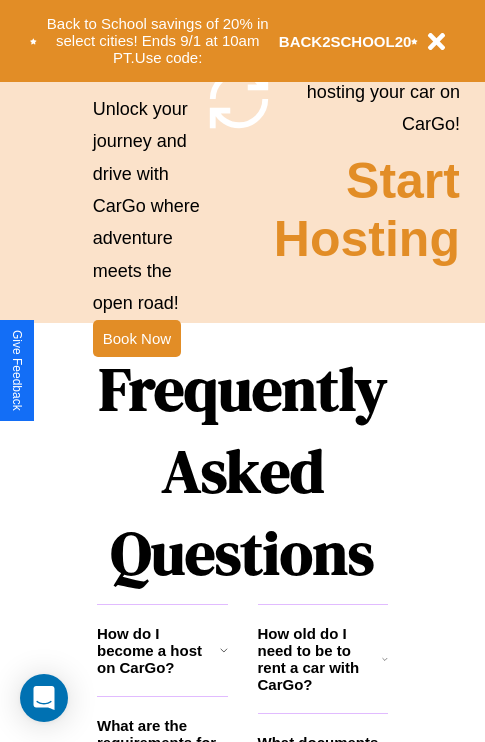 click on "Frequently Asked Questions" at bounding box center (242, 471) 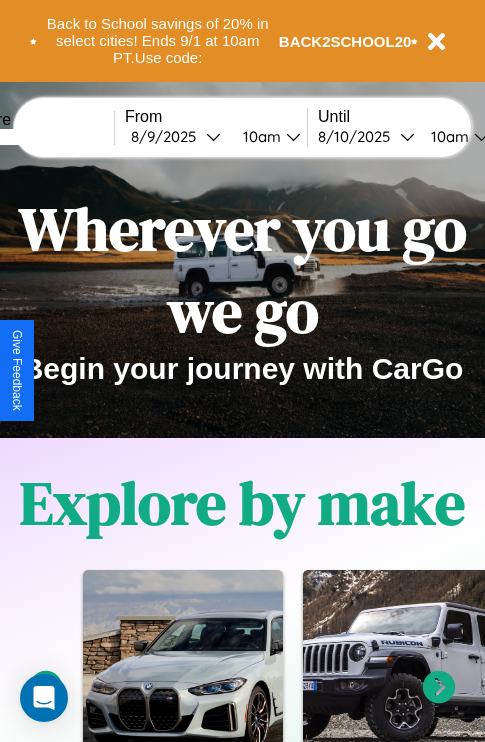 scroll, scrollTop: 0, scrollLeft: 0, axis: both 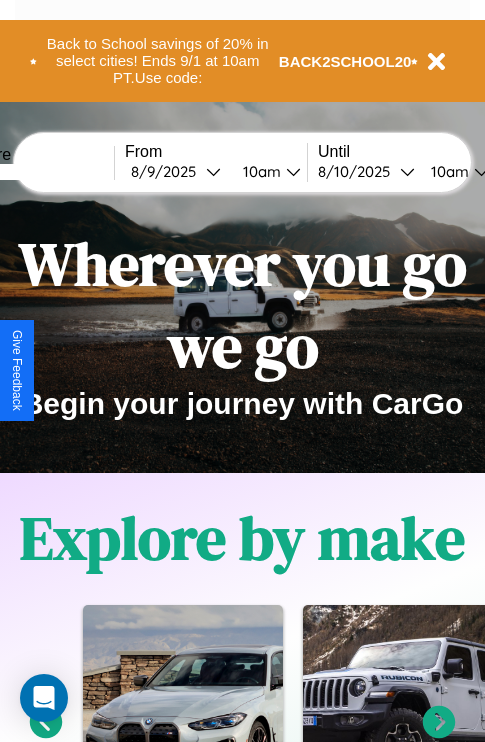 click at bounding box center (39, 172) 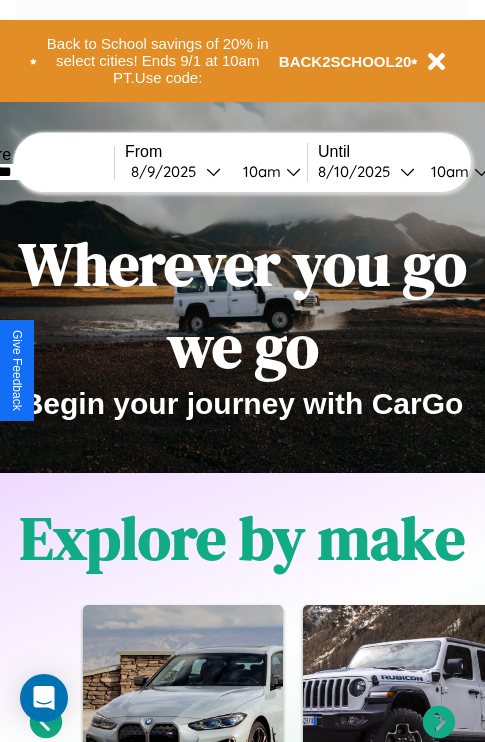type on "********" 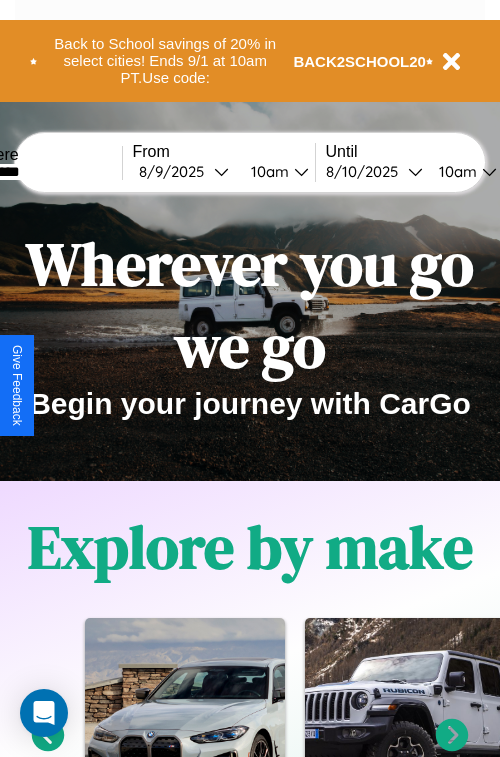 select on "*" 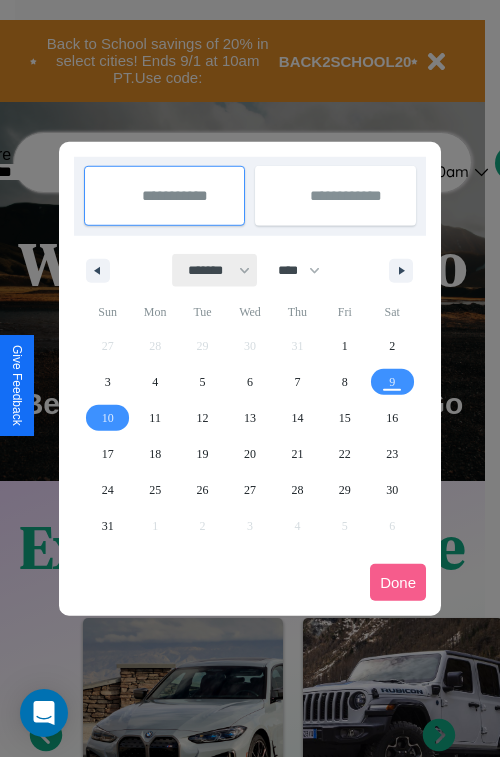 click on "******* ******** ***** ***** *** **** **** ****** ********* ******* ******** ********" at bounding box center (215, 270) 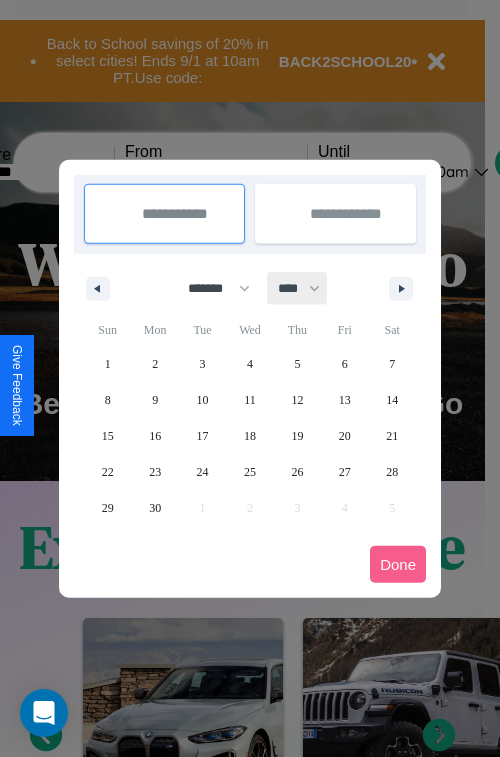 click on "**** **** **** **** **** **** **** **** **** **** **** **** **** **** **** **** **** **** **** **** **** **** **** **** **** **** **** **** **** **** **** **** **** **** **** **** **** **** **** **** **** **** **** **** **** **** **** **** **** **** **** **** **** **** **** **** **** **** **** **** **** **** **** **** **** **** **** **** **** **** **** **** **** **** **** **** **** **** **** **** **** **** **** **** **** **** **** **** **** **** **** **** **** **** **** **** **** **** **** **** **** **** **** **** **** **** **** **** **** **** **** **** **** **** **** **** **** **** **** **** ****" at bounding box center (298, 288) 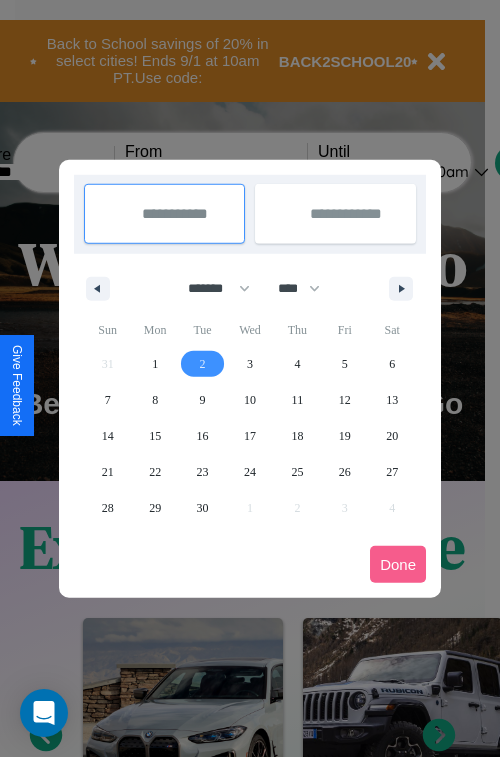 click on "2" at bounding box center [203, 364] 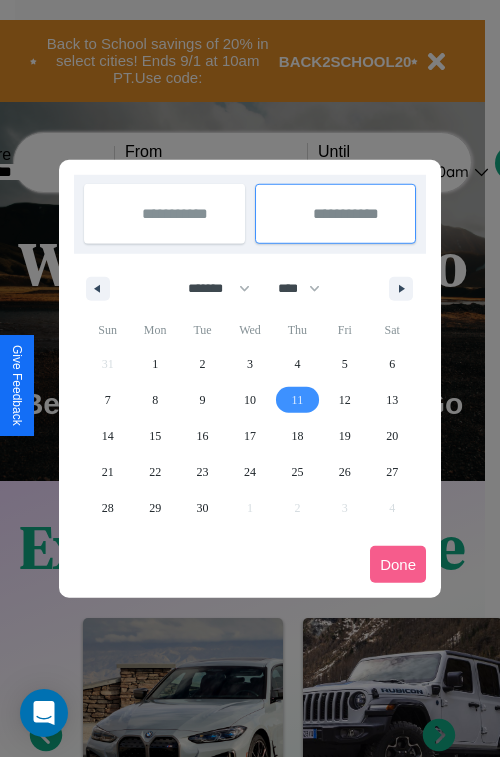click on "11" at bounding box center (298, 400) 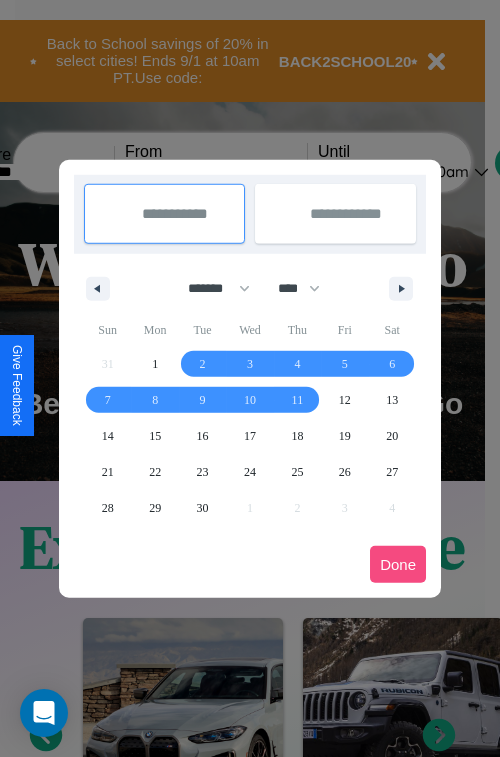 click on "Done" at bounding box center [398, 564] 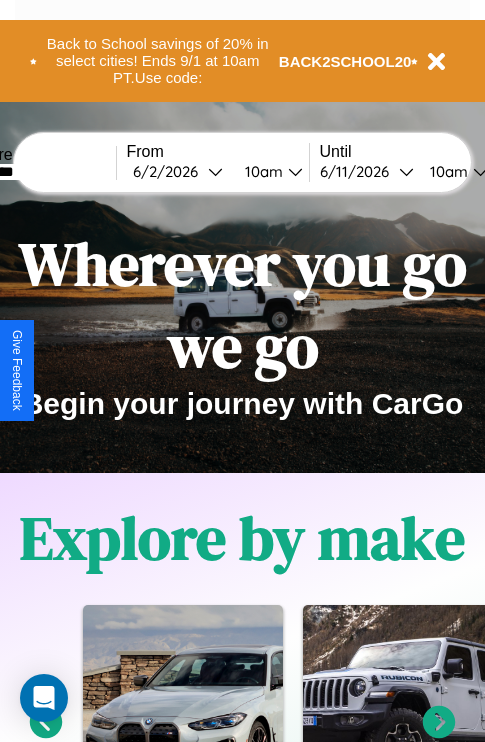 click on "10am" at bounding box center (446, 171) 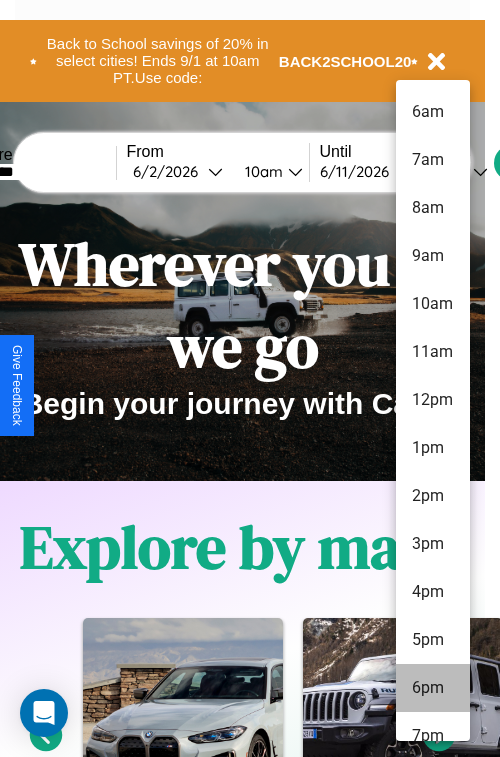 click on "6pm" at bounding box center (433, 688) 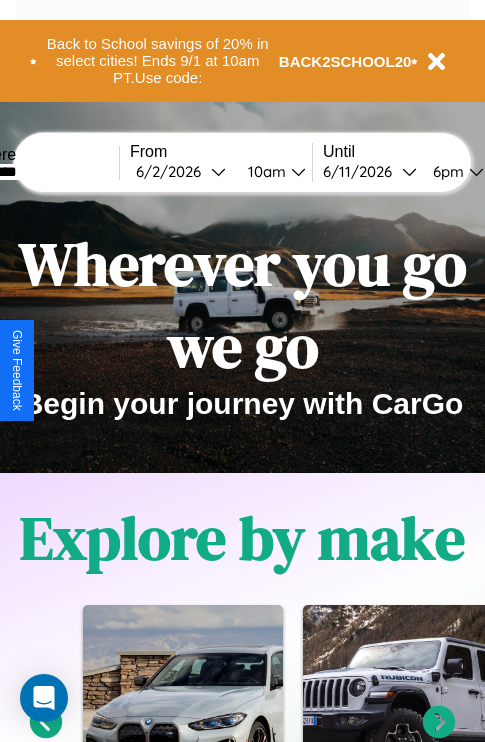 scroll, scrollTop: 0, scrollLeft: 66, axis: horizontal 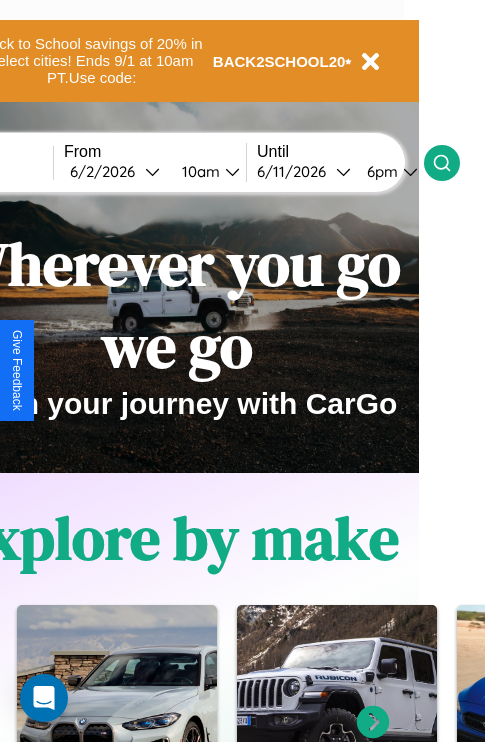 click 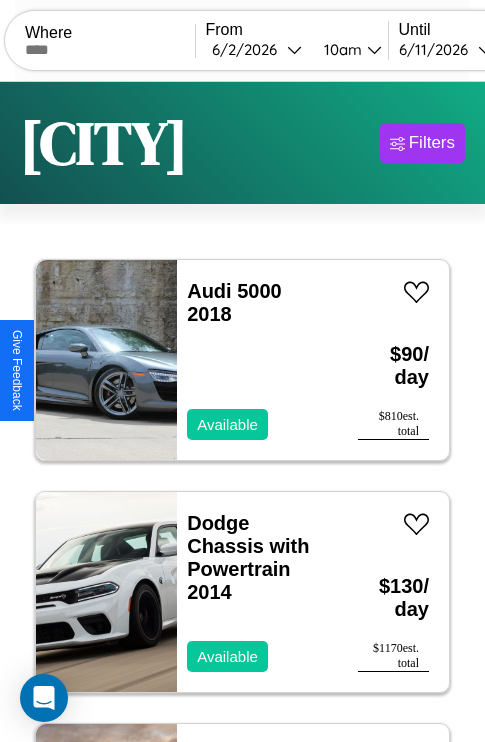 scroll, scrollTop: 95, scrollLeft: 0, axis: vertical 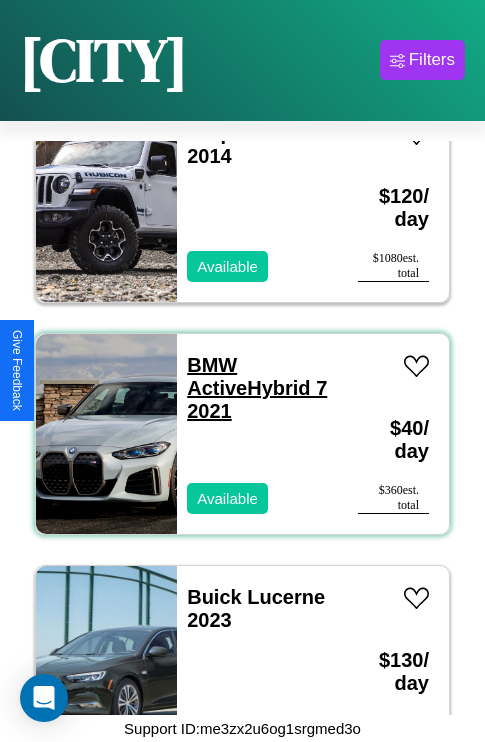 click on "BMW   ActiveHybrid 7   2021" at bounding box center (257, 388) 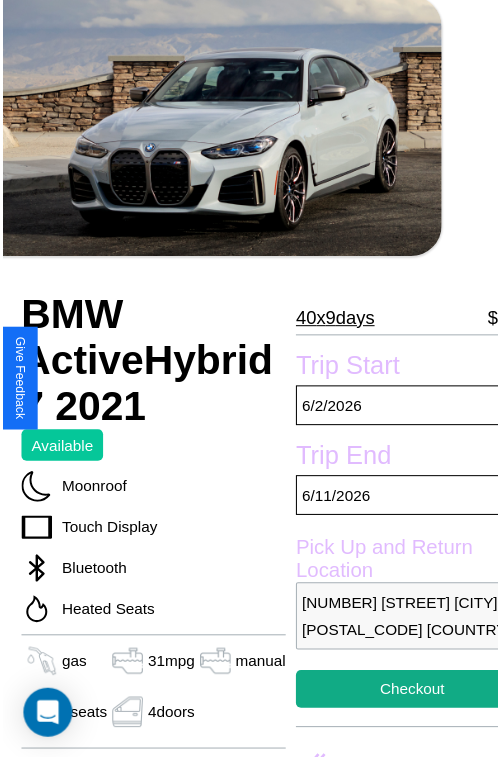 scroll, scrollTop: 112, scrollLeft: 73, axis: both 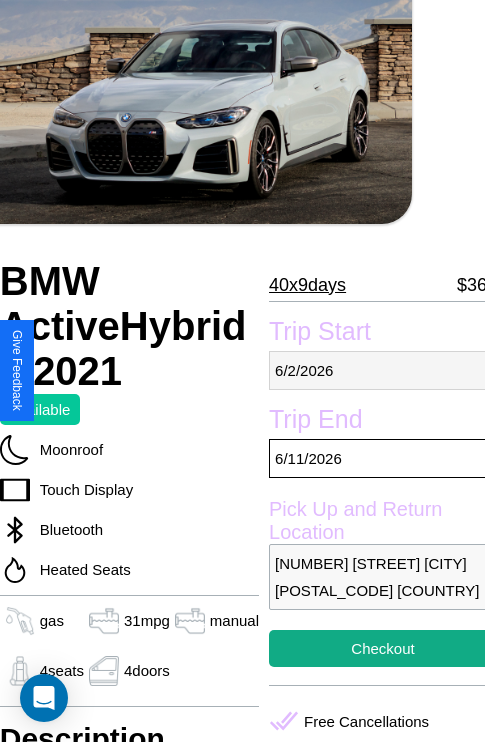 click on "[DAY] / [MONTH] / [YEAR]" at bounding box center (383, 370) 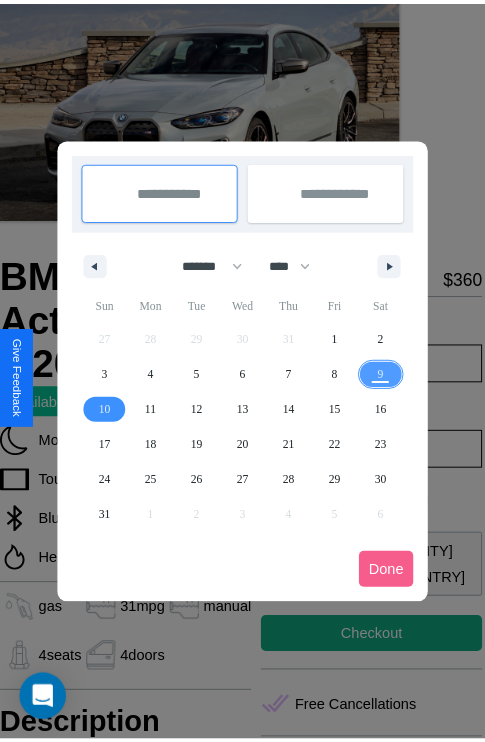 scroll, scrollTop: 0, scrollLeft: 73, axis: horizontal 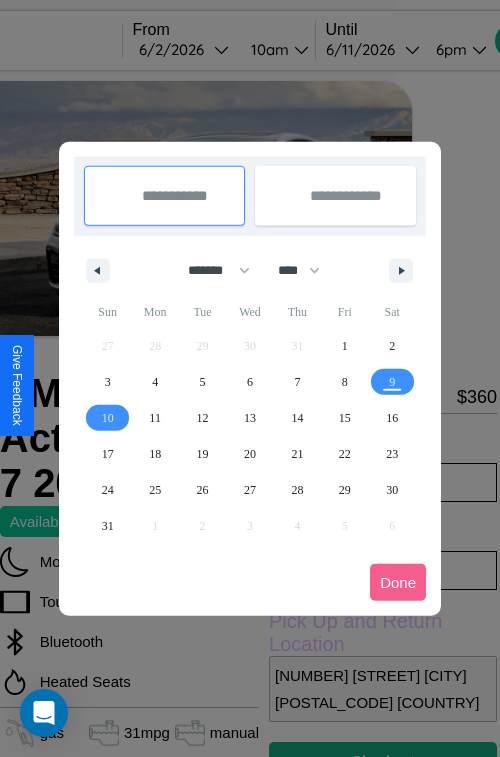 click at bounding box center (250, 378) 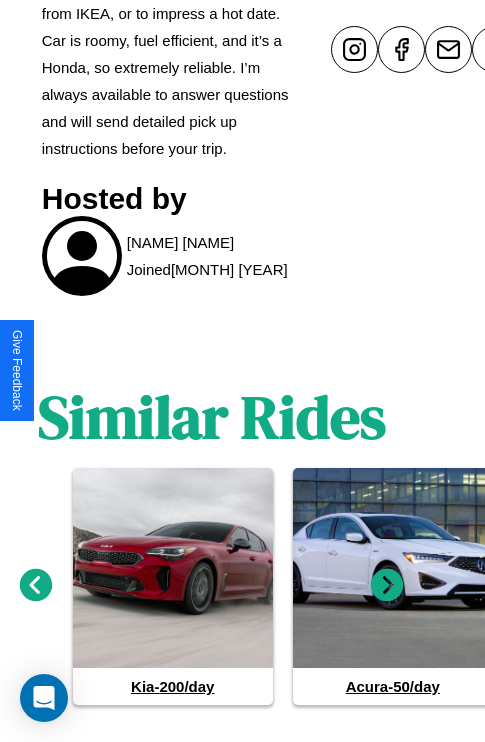 scroll, scrollTop: 952, scrollLeft: 30, axis: both 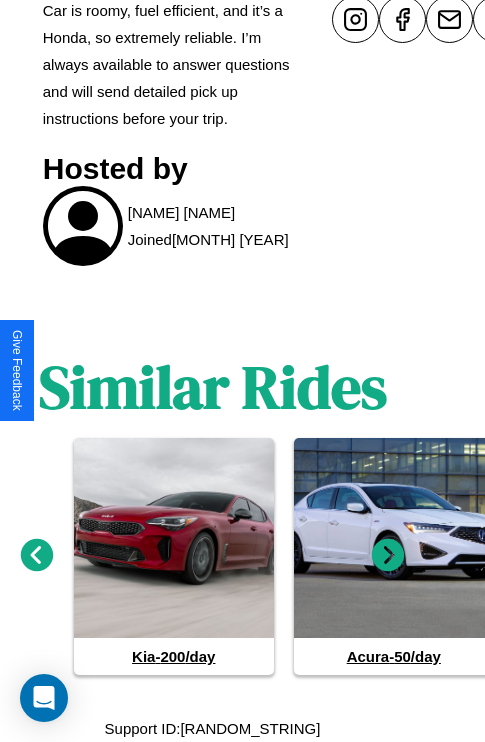 click 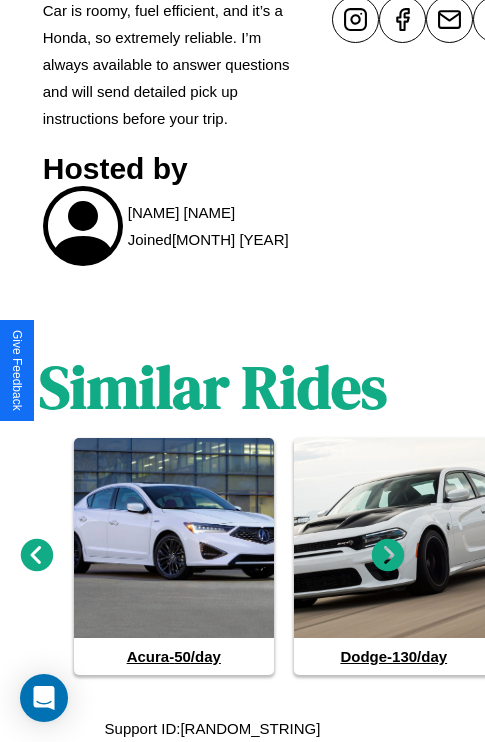 click 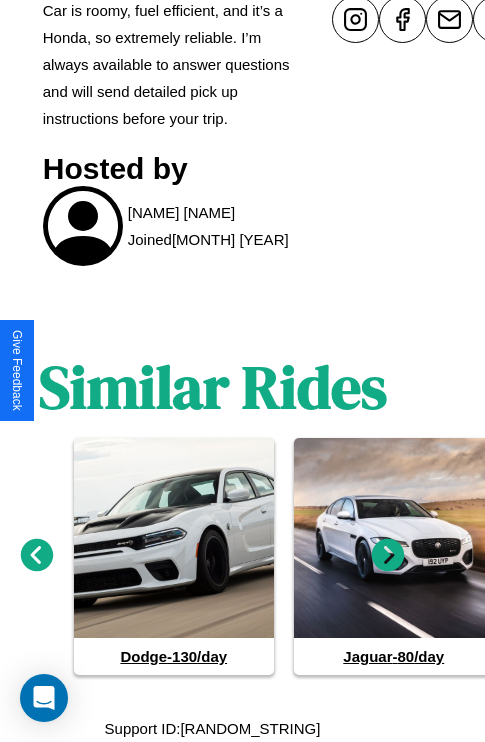 click 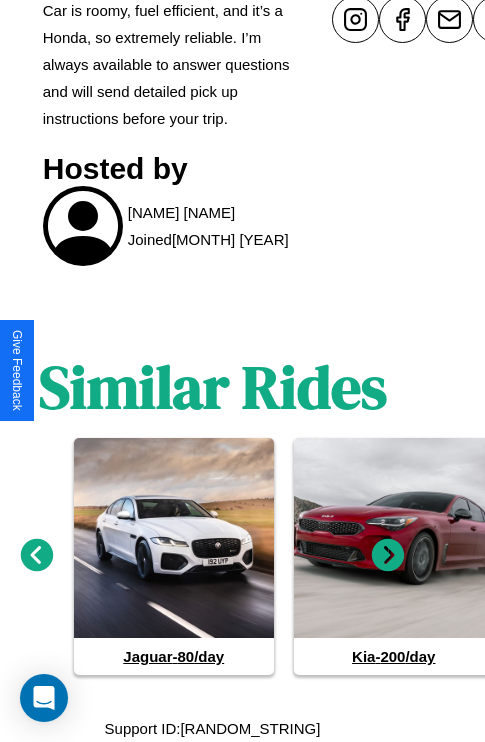 click 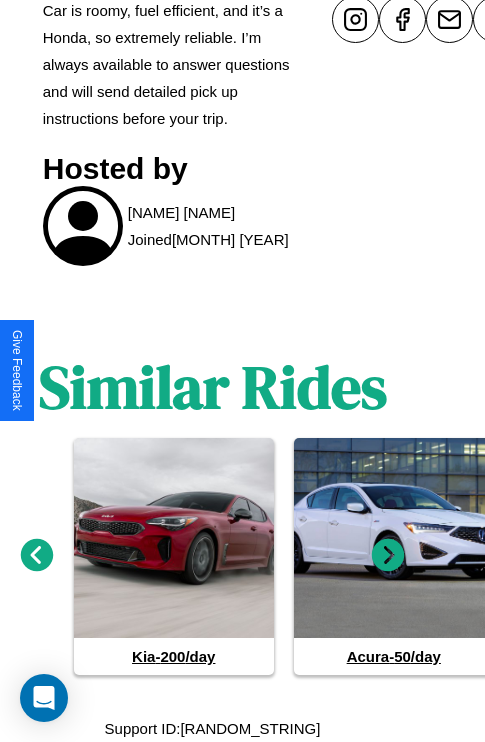 click 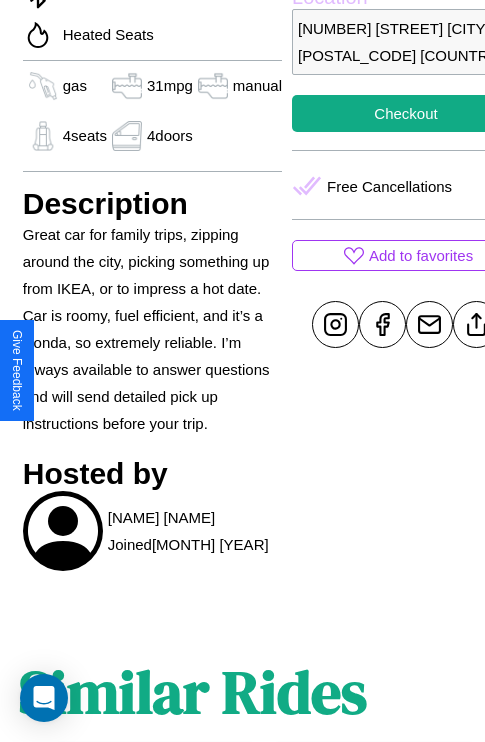 scroll, scrollTop: 601, scrollLeft: 53, axis: both 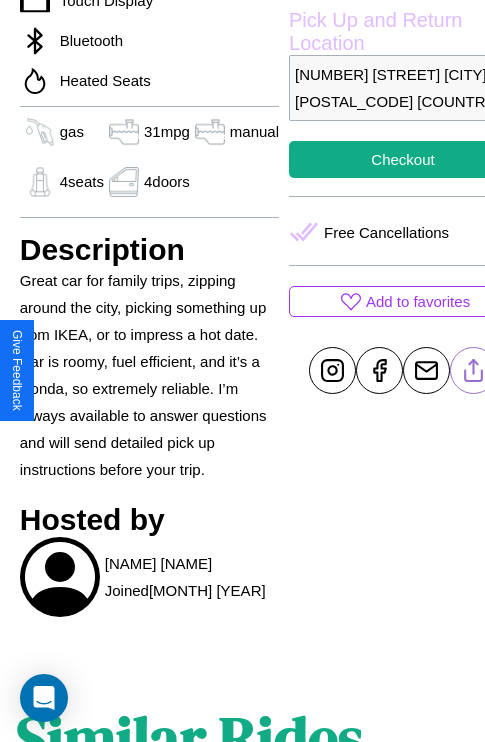 click 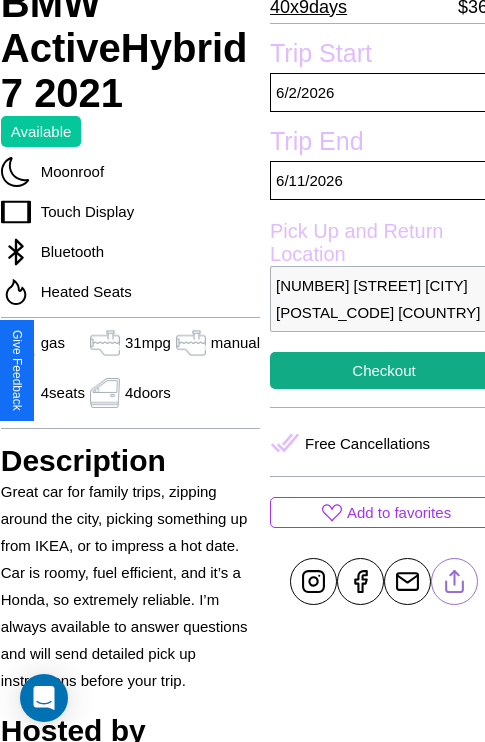 scroll, scrollTop: 390, scrollLeft: 73, axis: both 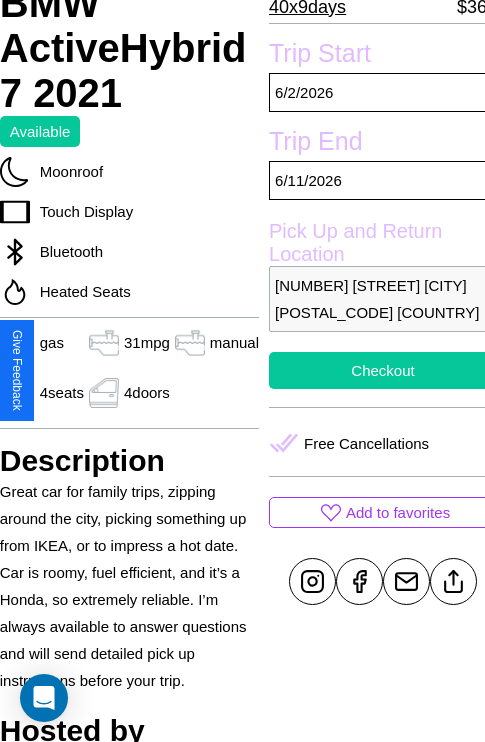 click on "Checkout" at bounding box center [383, 370] 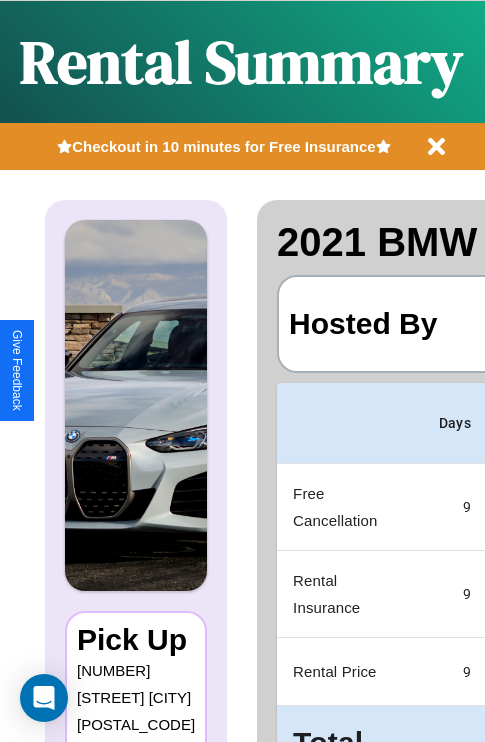 scroll, scrollTop: 0, scrollLeft: 378, axis: horizontal 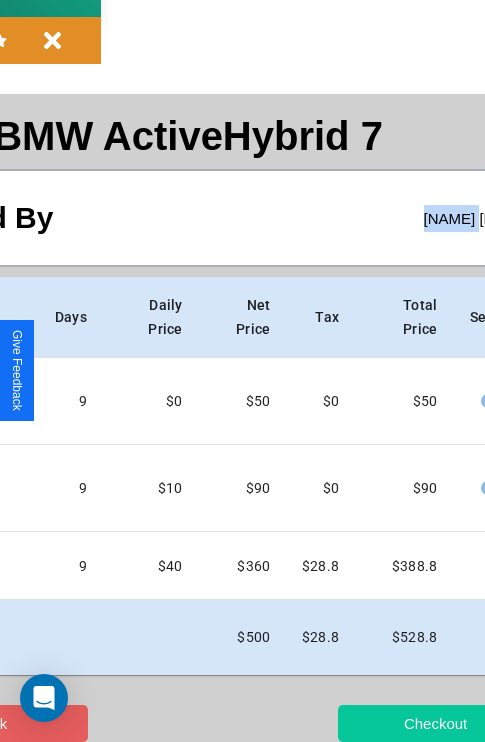 click on "Checkout" at bounding box center (435, 723) 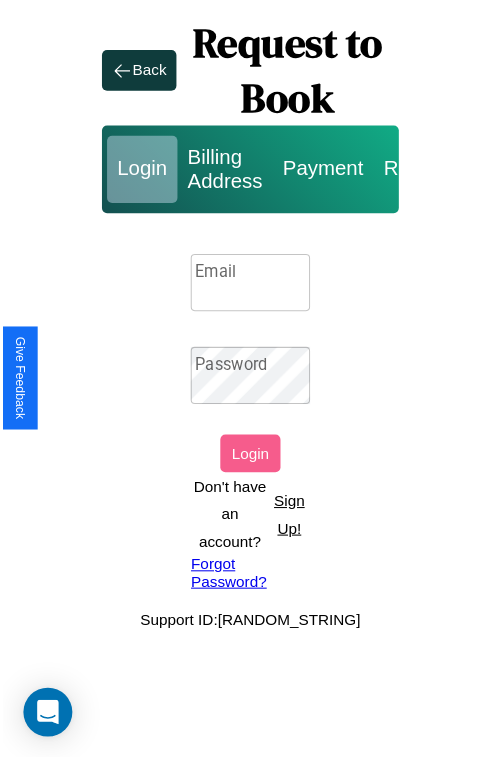 scroll, scrollTop: 0, scrollLeft: 0, axis: both 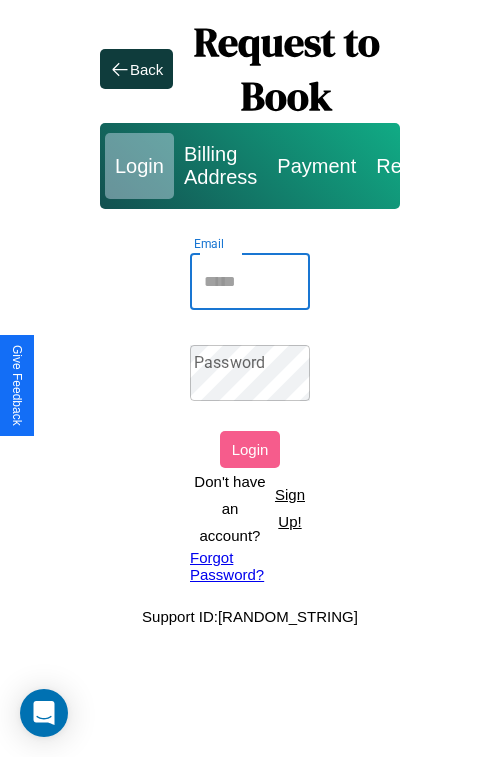 click on "Email" at bounding box center (250, 282) 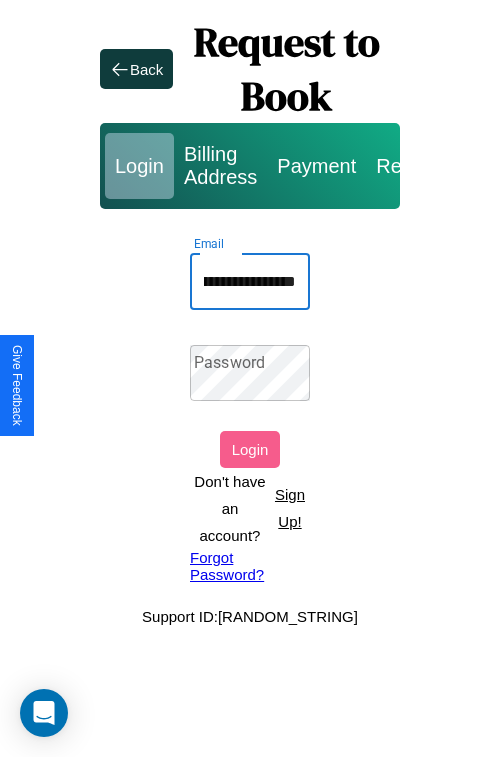 scroll, scrollTop: 0, scrollLeft: 99, axis: horizontal 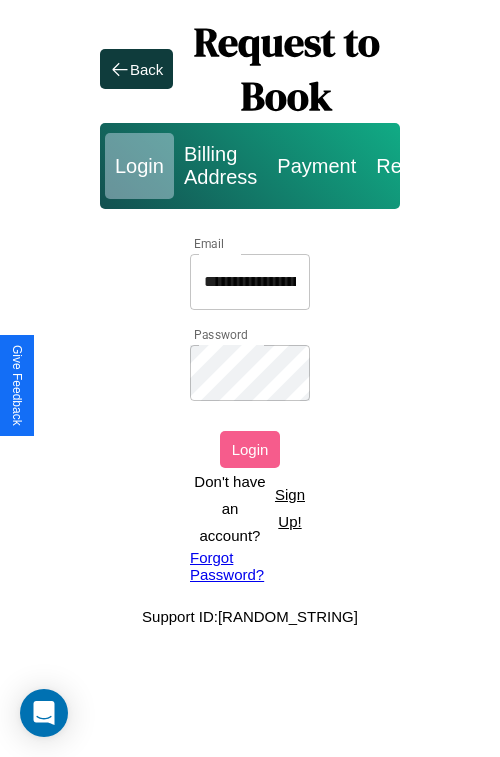 click on "Login" at bounding box center [250, 449] 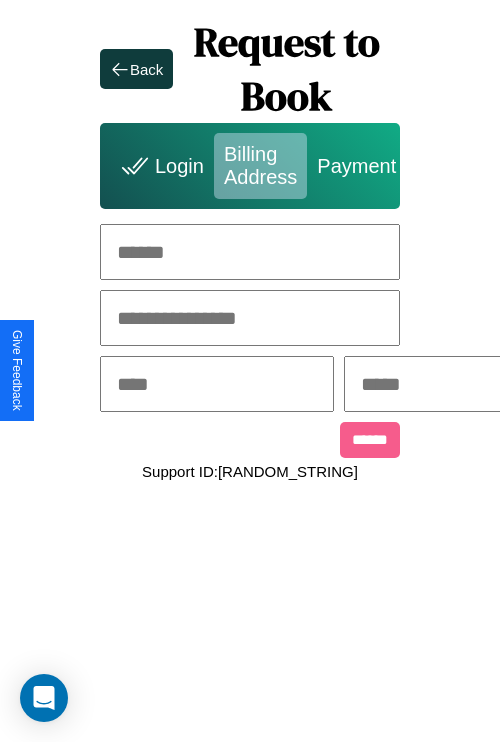 click at bounding box center (250, 252) 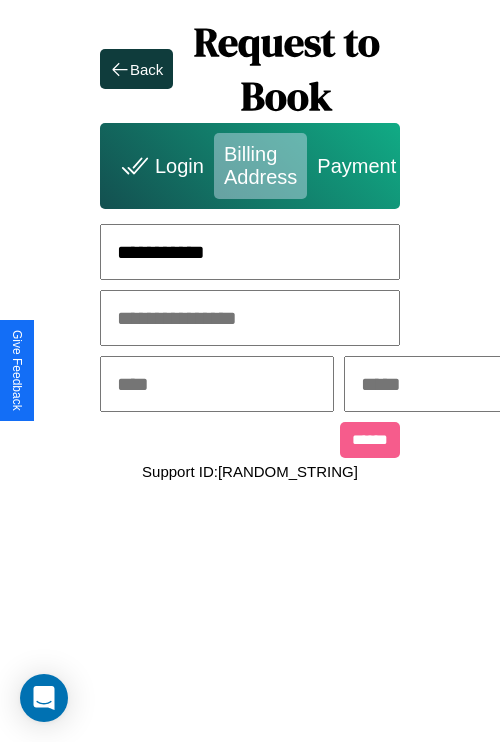 type on "**********" 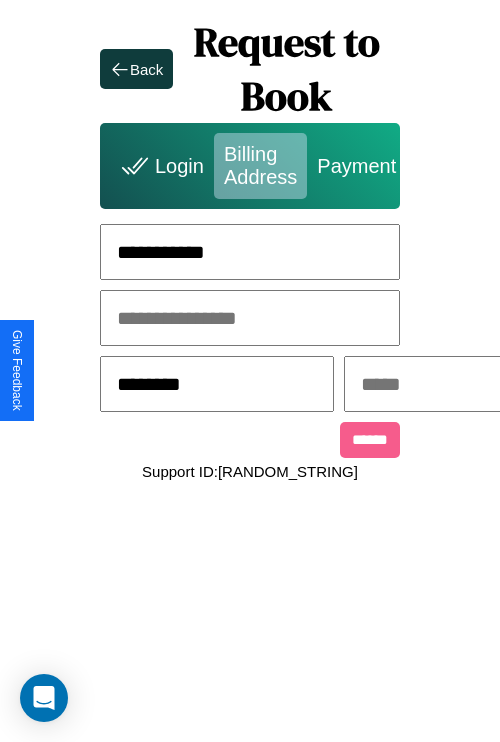 type on "********" 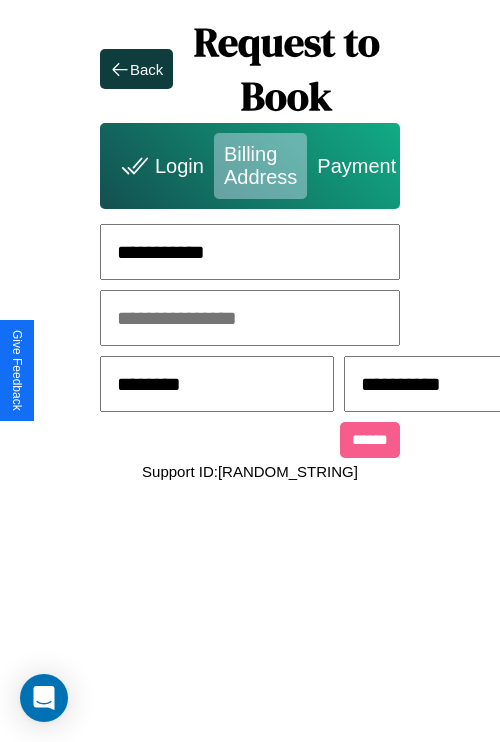 scroll, scrollTop: 0, scrollLeft: 517, axis: horizontal 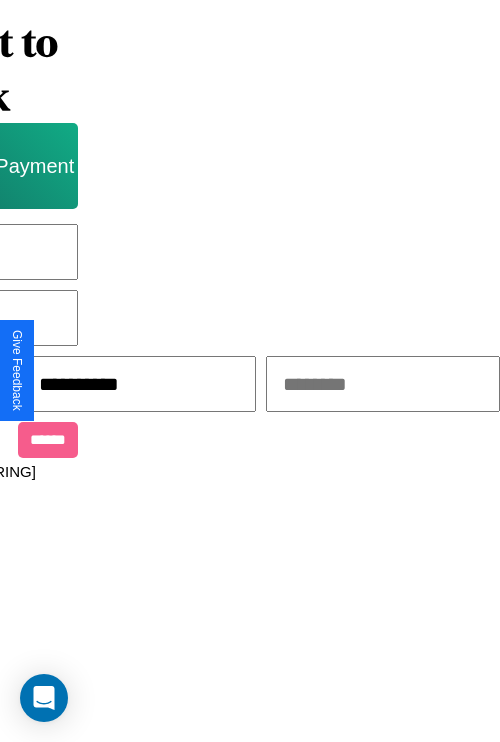 type on "**********" 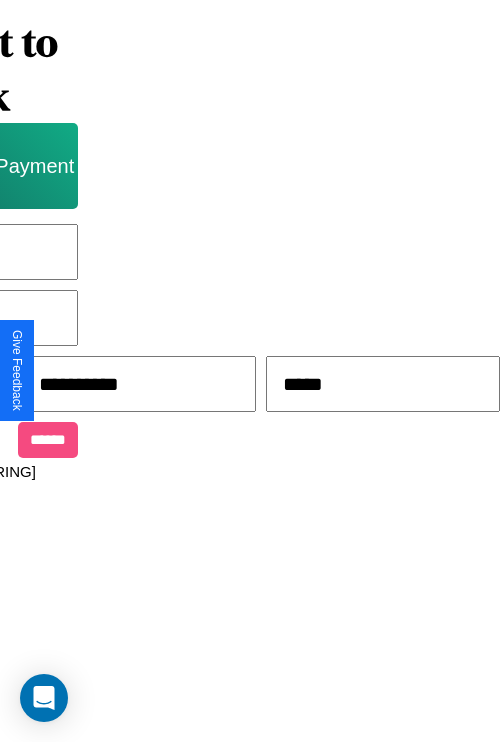 type on "*****" 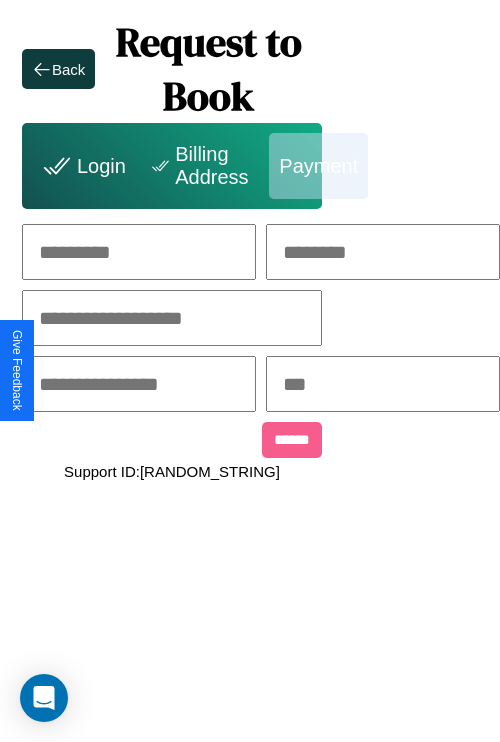 scroll, scrollTop: 0, scrollLeft: 208, axis: horizontal 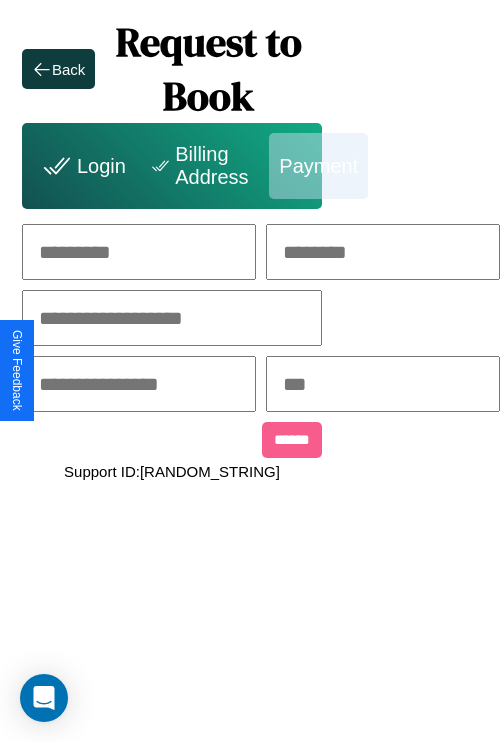 click at bounding box center [139, 252] 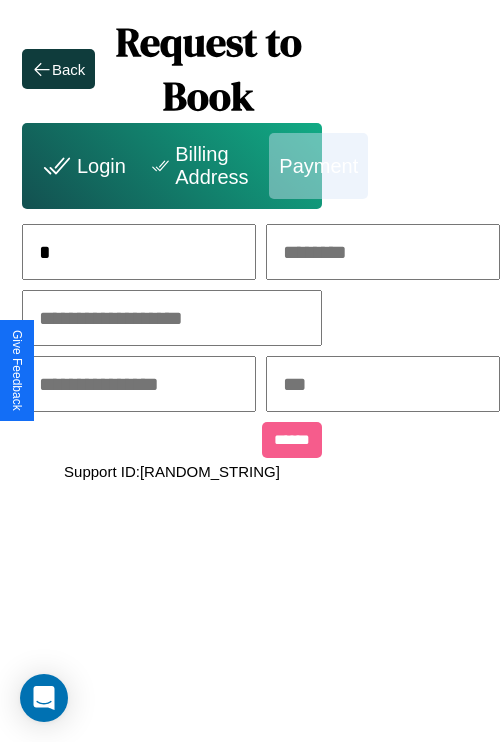 scroll, scrollTop: 0, scrollLeft: 128, axis: horizontal 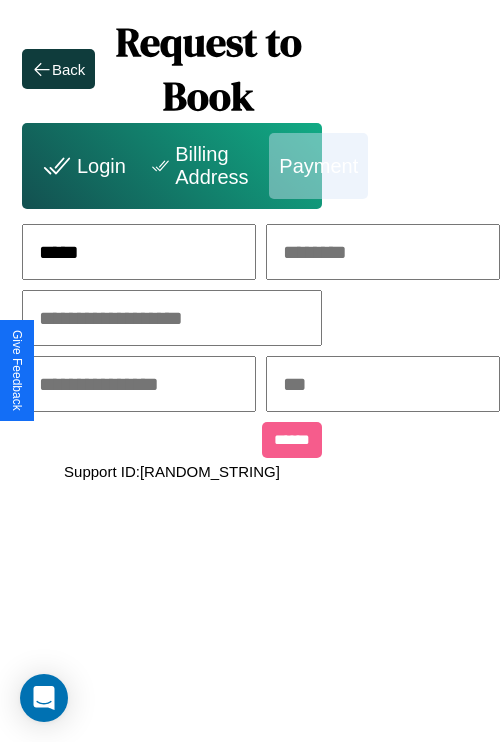 type on "*****" 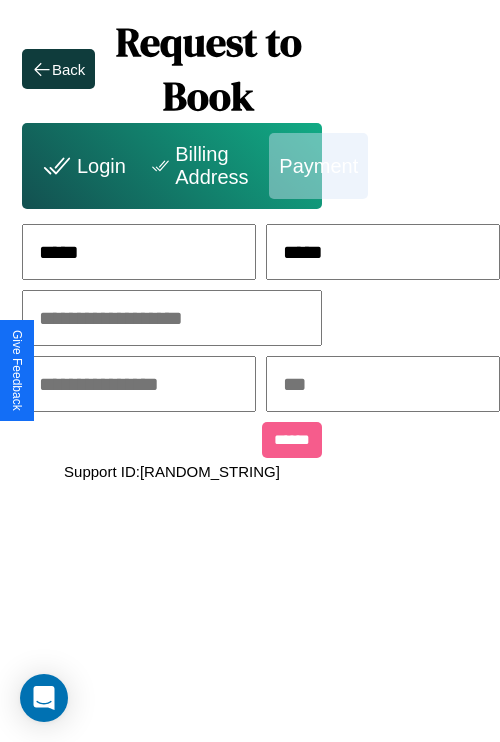 type on "*****" 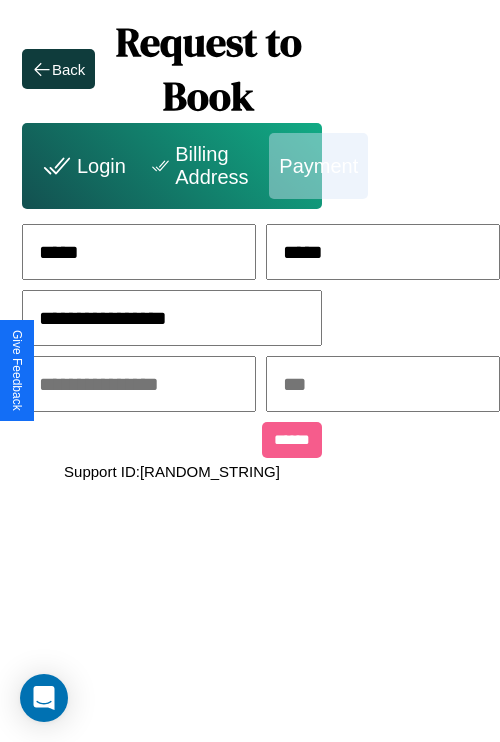 type on "**********" 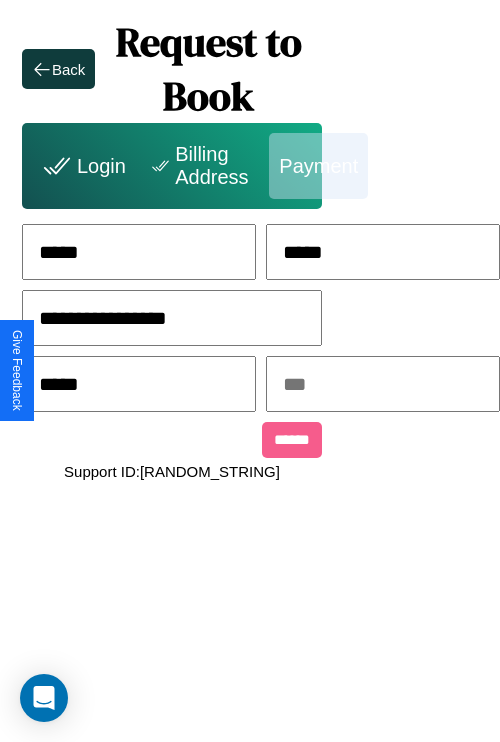 type on "*****" 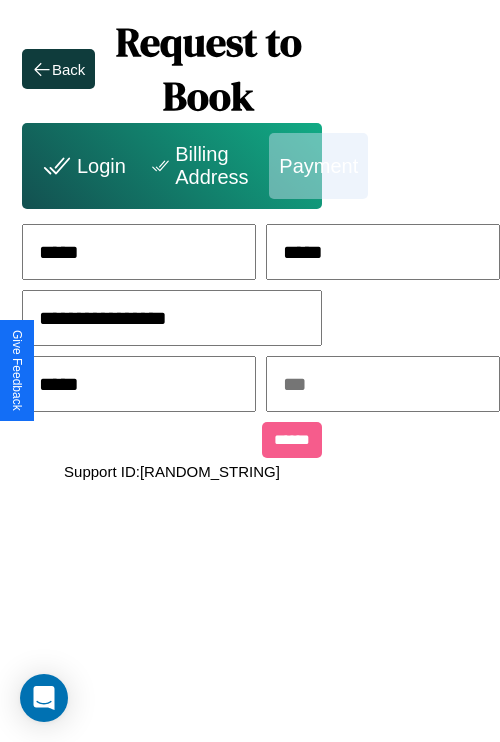 click at bounding box center (383, 384) 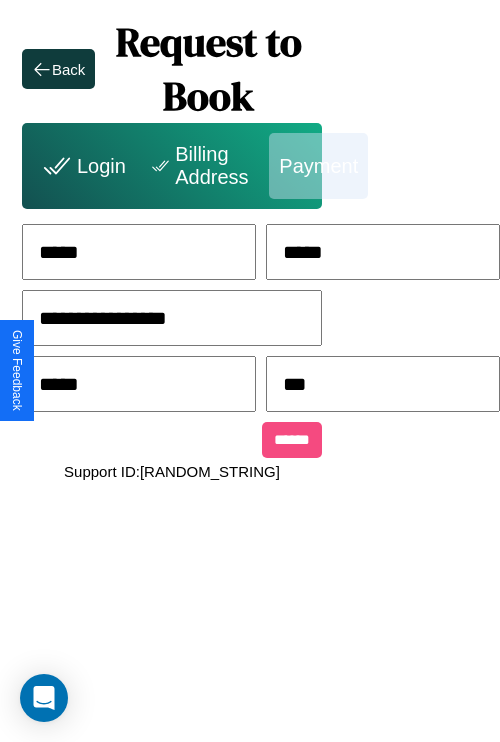 type on "***" 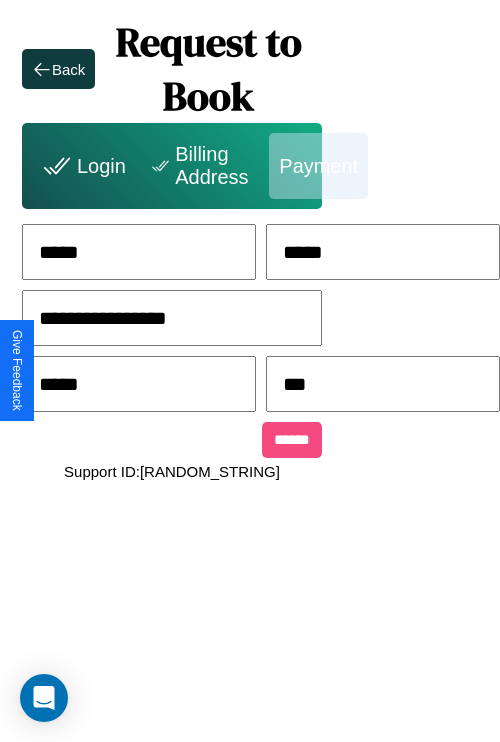 click on "******" at bounding box center [292, 440] 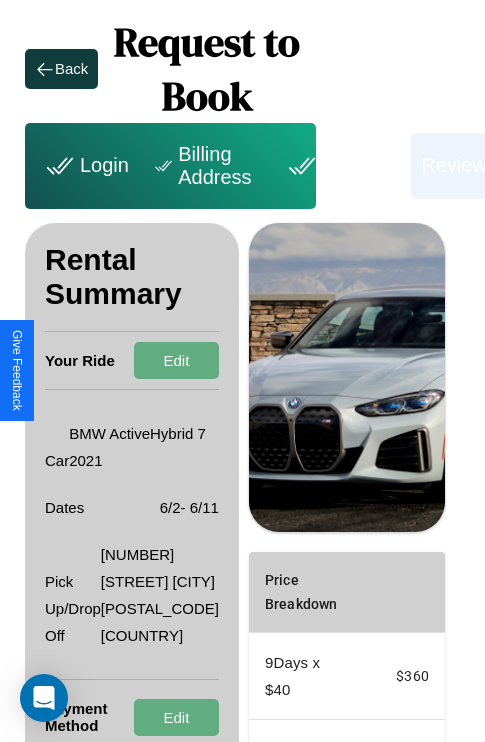scroll, scrollTop: 355, scrollLeft: 72, axis: both 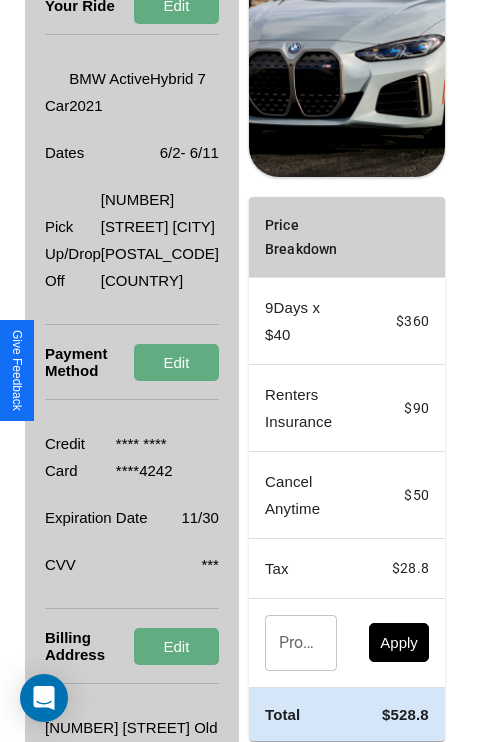 click on "Promo Code" at bounding box center (290, 643) 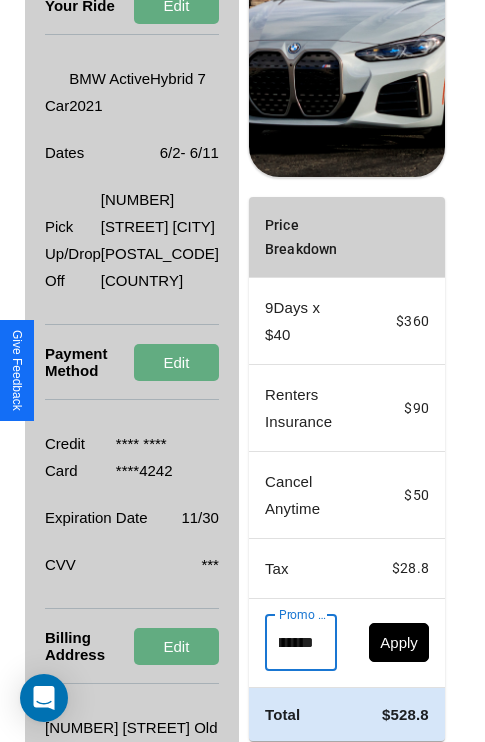 scroll, scrollTop: 0, scrollLeft: 71, axis: horizontal 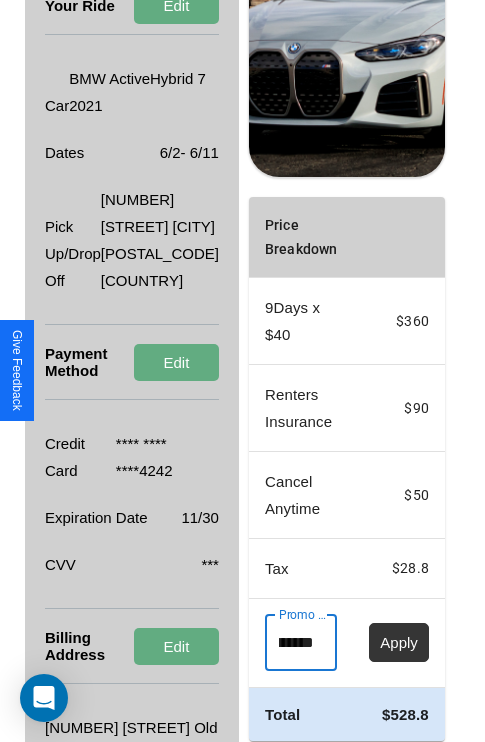 type on "**********" 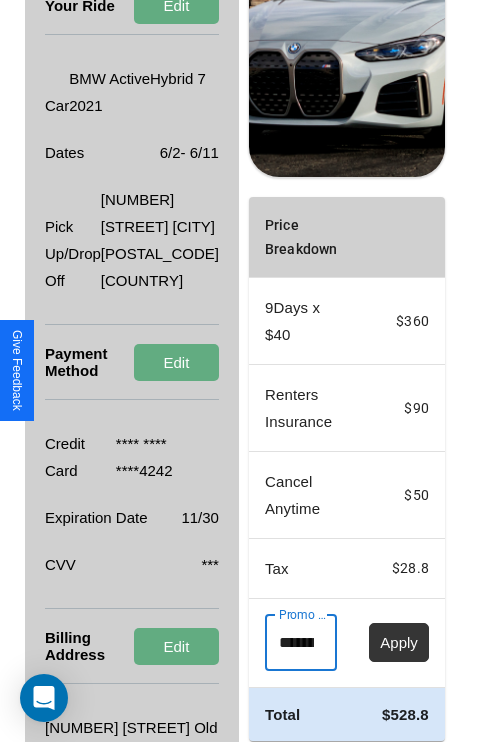 click on "Apply" at bounding box center [399, 642] 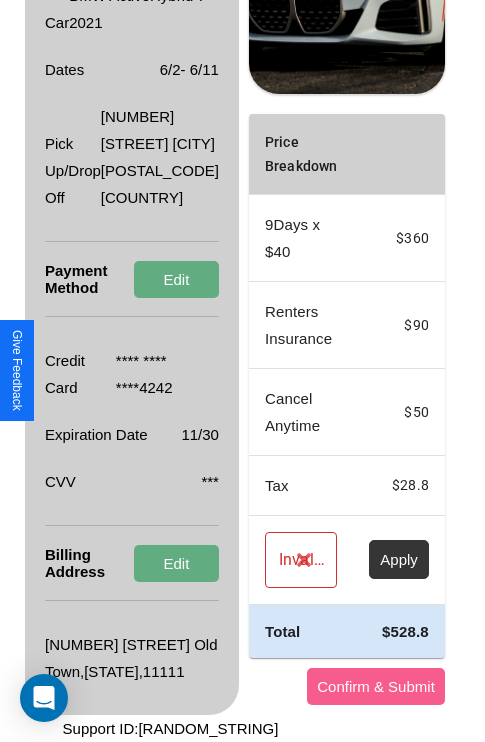 scroll, scrollTop: 509, scrollLeft: 72, axis: both 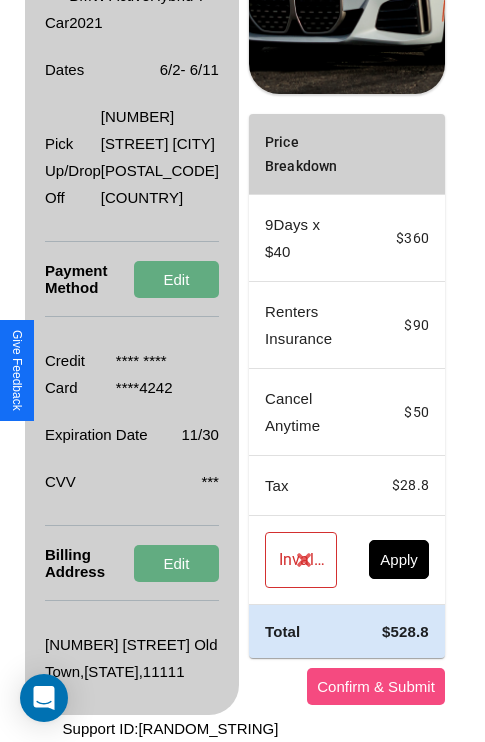 click on "Confirm & Submit" at bounding box center [376, 686] 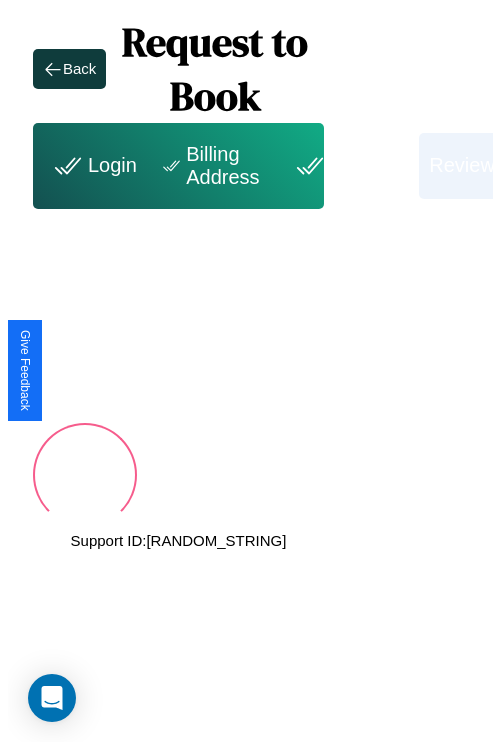 scroll, scrollTop: 0, scrollLeft: 72, axis: horizontal 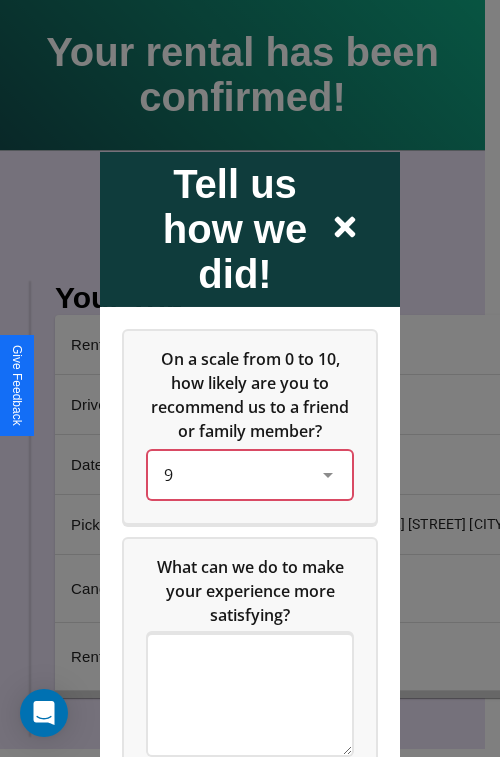 click on "9" at bounding box center (234, 474) 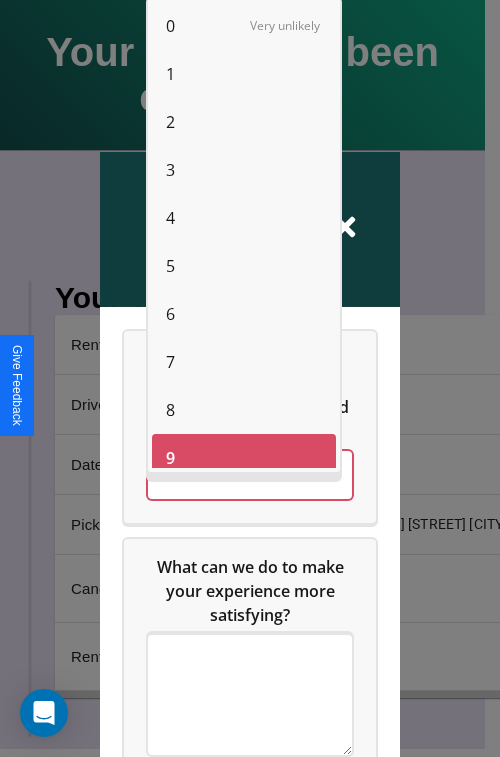 scroll, scrollTop: 14, scrollLeft: 0, axis: vertical 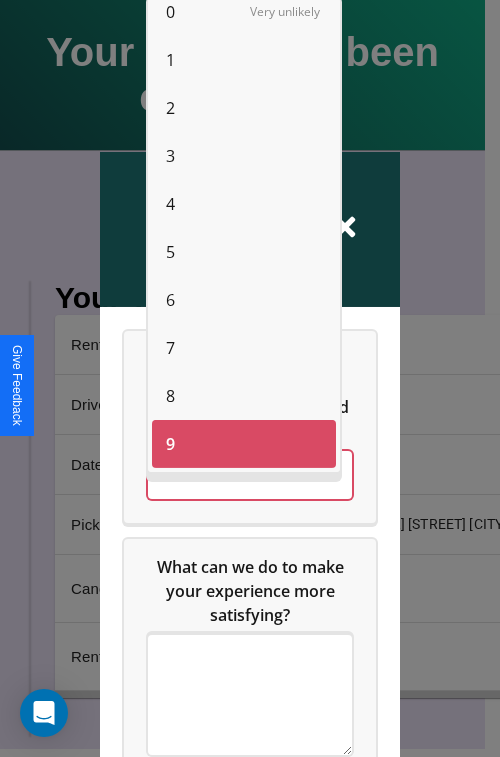 click on "5" at bounding box center (170, 252) 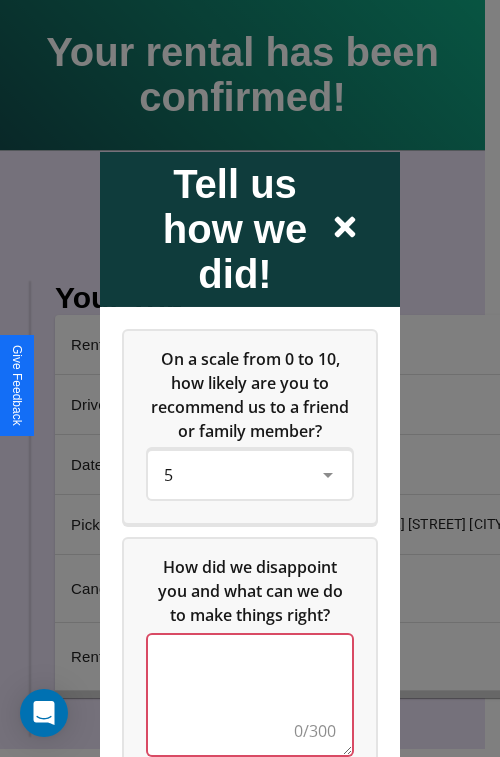 click at bounding box center [250, 694] 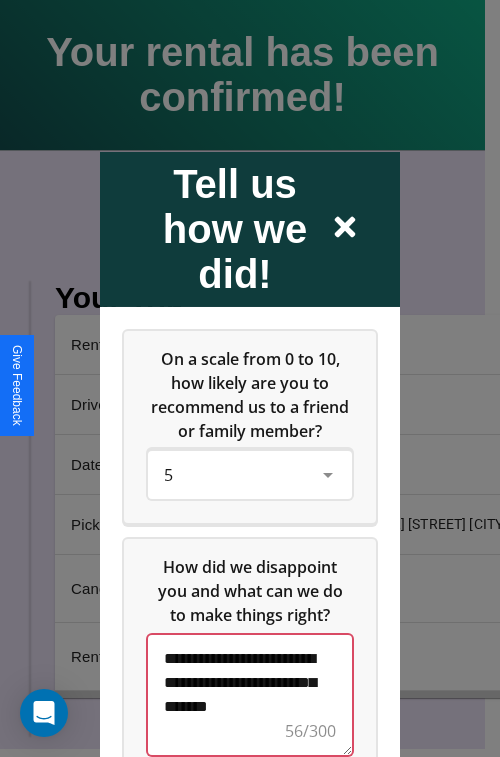 scroll, scrollTop: 5, scrollLeft: 0, axis: vertical 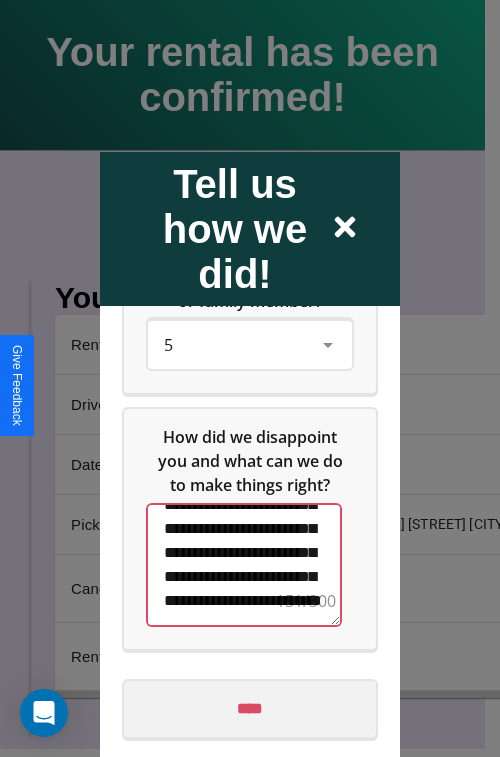 type on "**********" 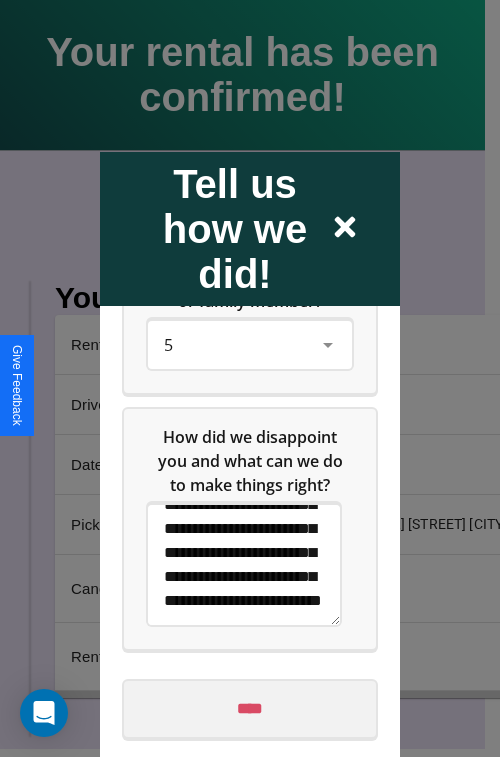 click on "****" at bounding box center [250, 708] 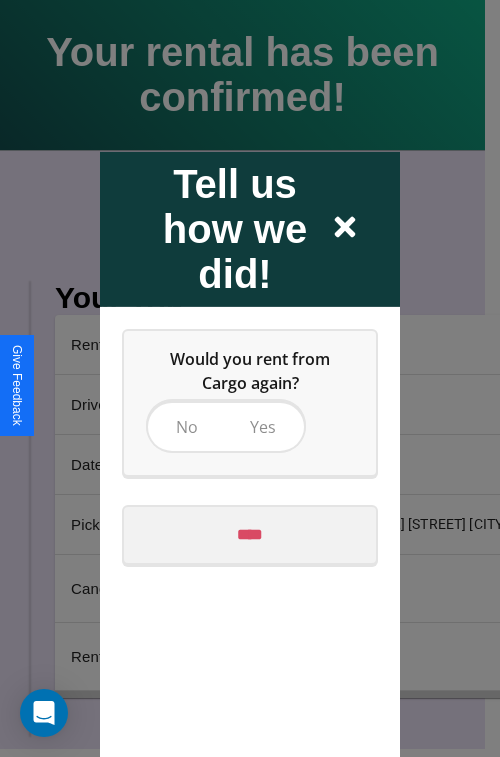 scroll, scrollTop: 0, scrollLeft: 0, axis: both 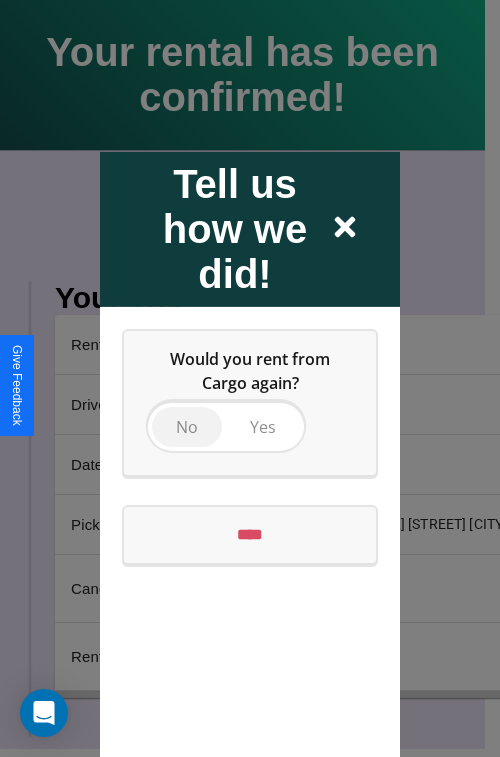 click on "No" at bounding box center [187, 426] 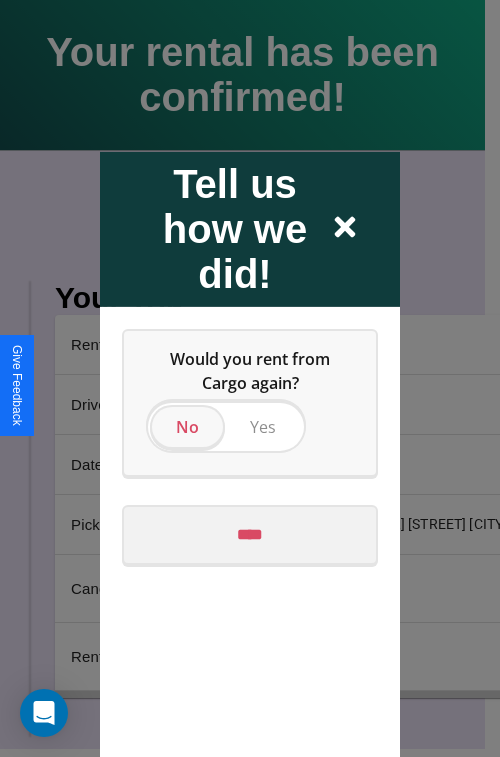 click on "****" at bounding box center (250, 534) 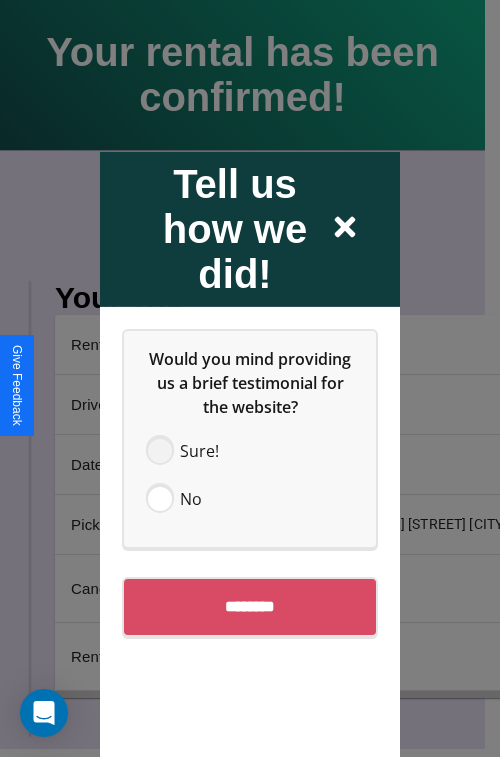 click at bounding box center (160, 450) 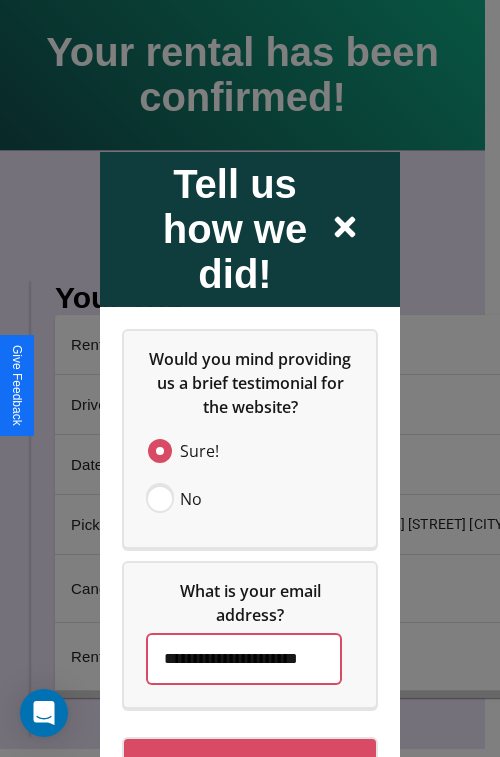 scroll, scrollTop: 0, scrollLeft: 36, axis: horizontal 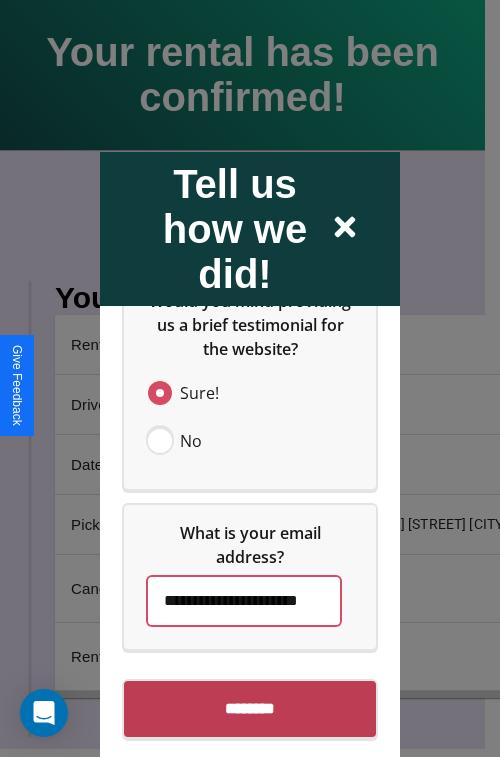 type on "**********" 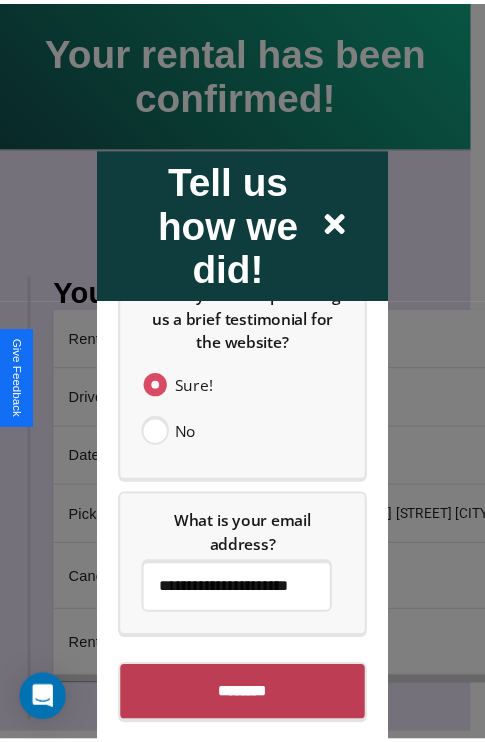 scroll, scrollTop: 0, scrollLeft: 0, axis: both 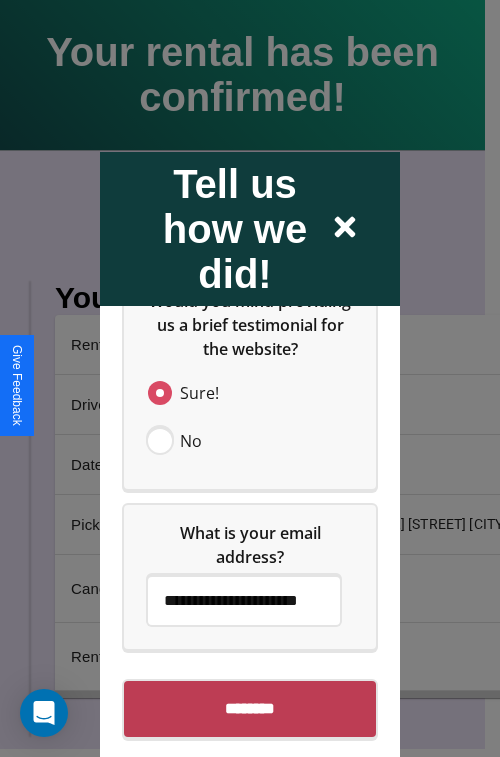 click on "********" at bounding box center [250, 708] 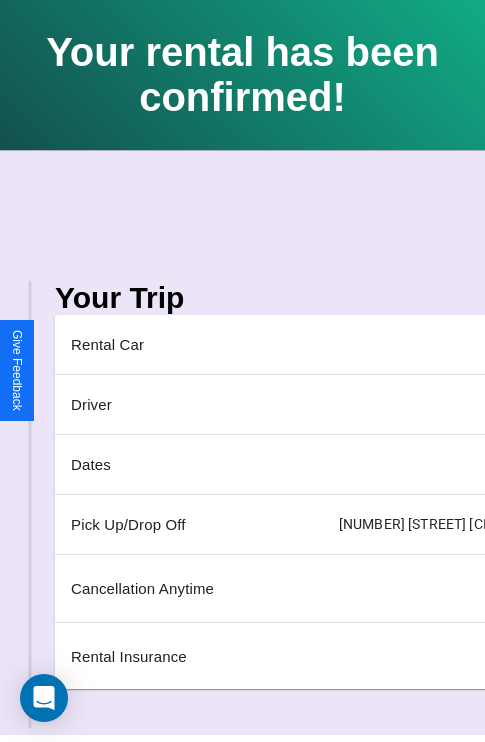 scroll, scrollTop: 0, scrollLeft: 235, axis: horizontal 